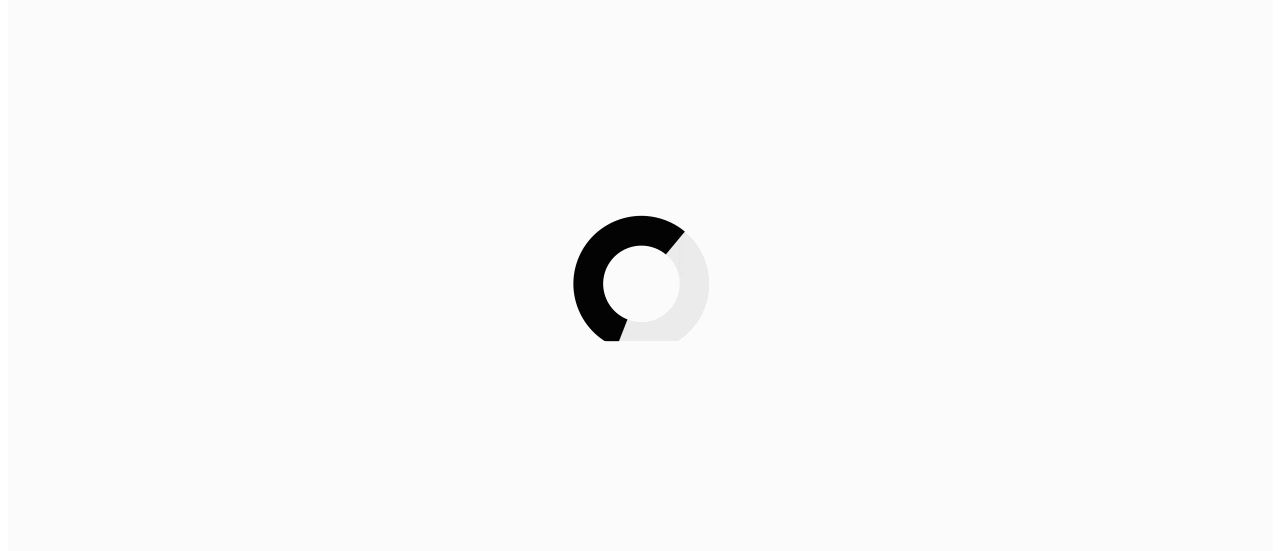 scroll, scrollTop: 0, scrollLeft: 0, axis: both 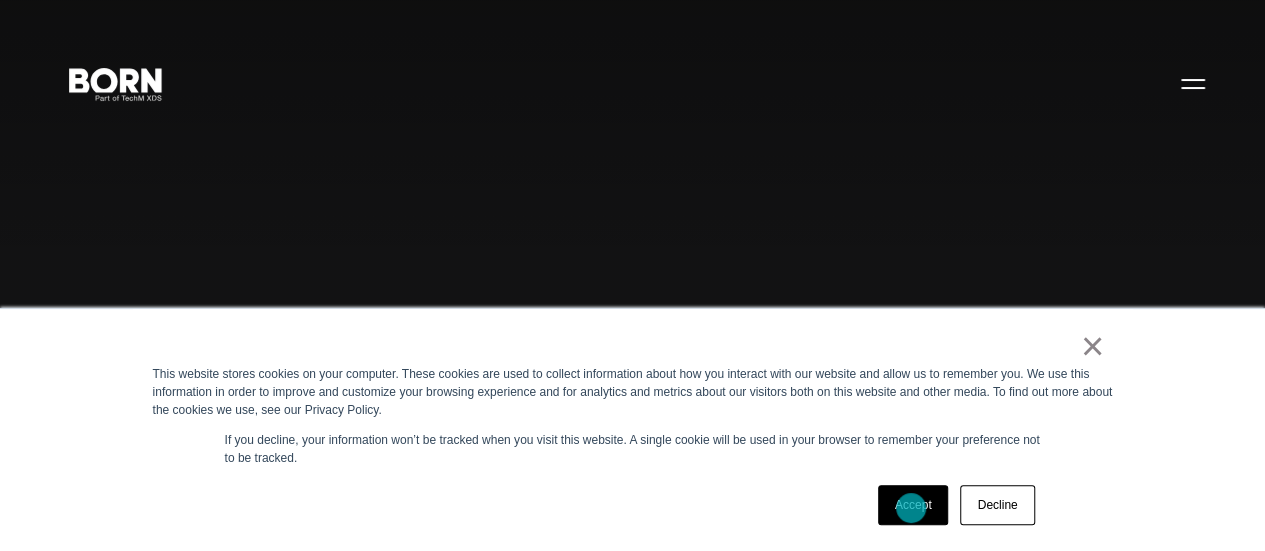 click on "Accept" at bounding box center (913, 505) 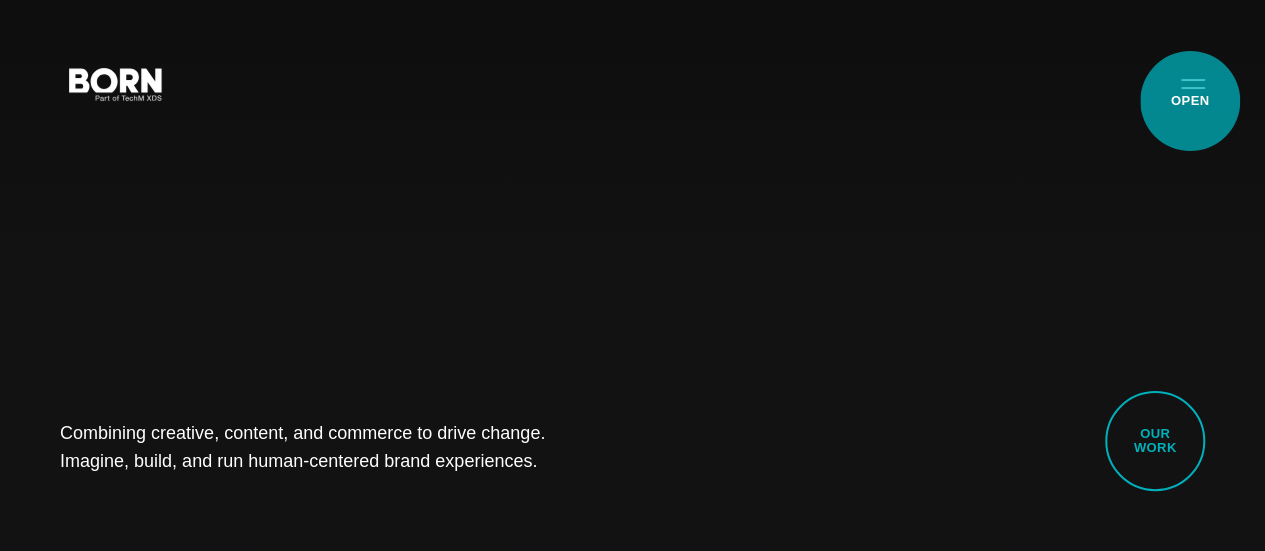 click on "Primary Menu" at bounding box center (1193, 83) 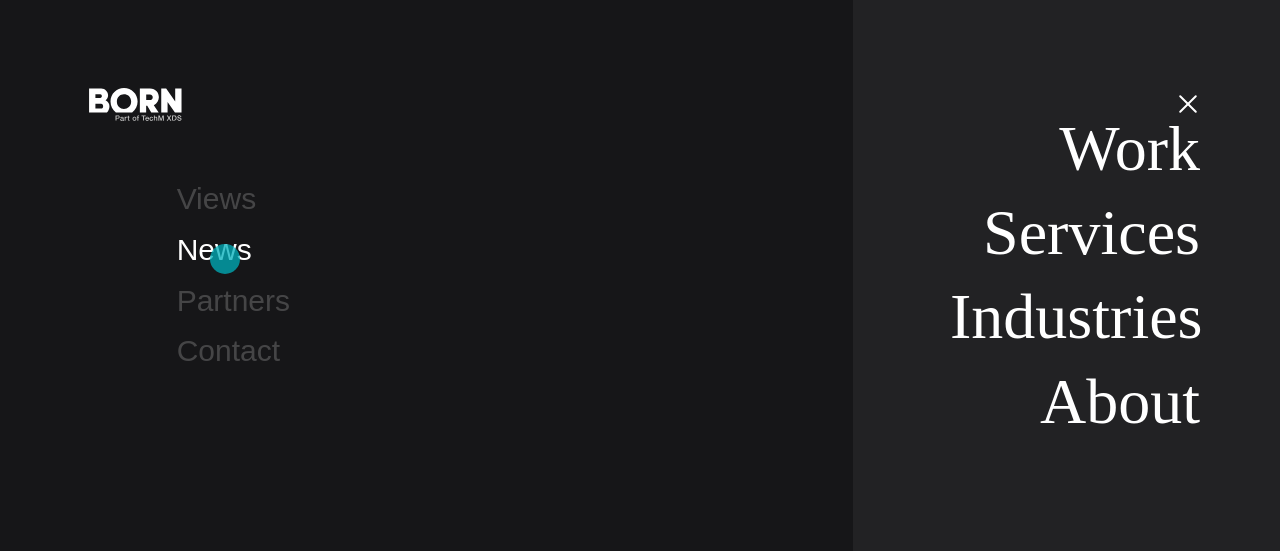 click on "News" at bounding box center [214, 249] 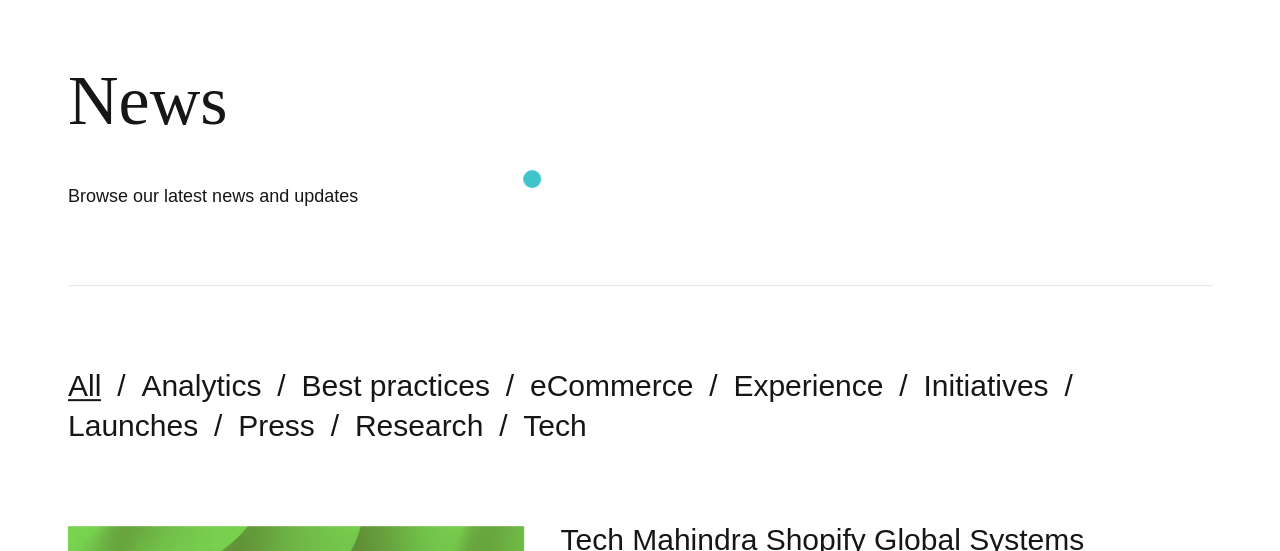 scroll, scrollTop: 0, scrollLeft: 0, axis: both 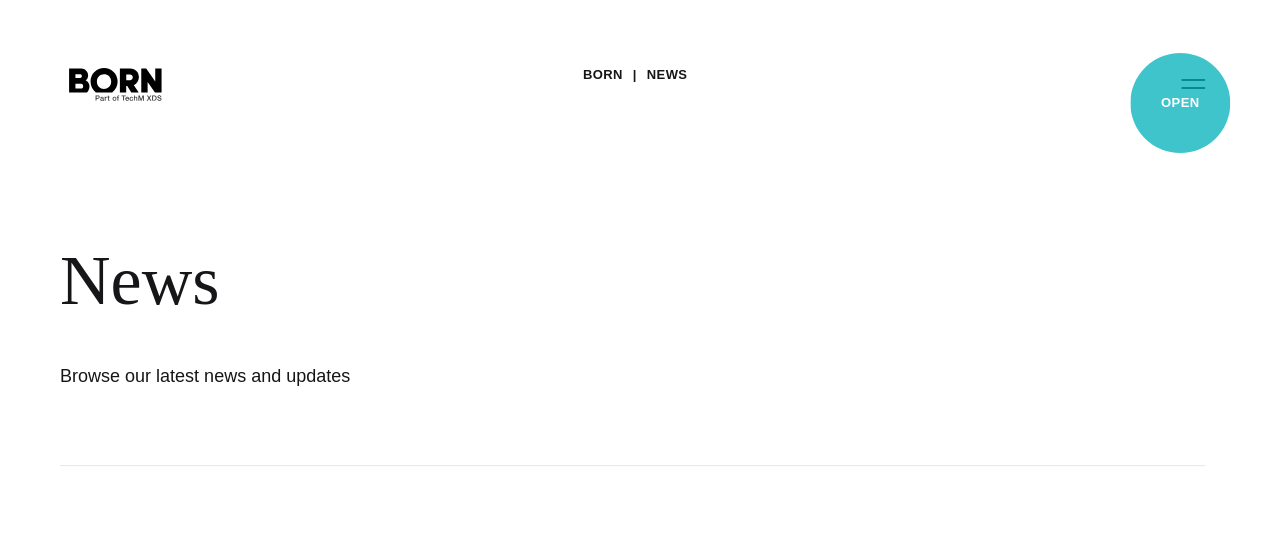 click on "Primary Menu" at bounding box center (1193, 83) 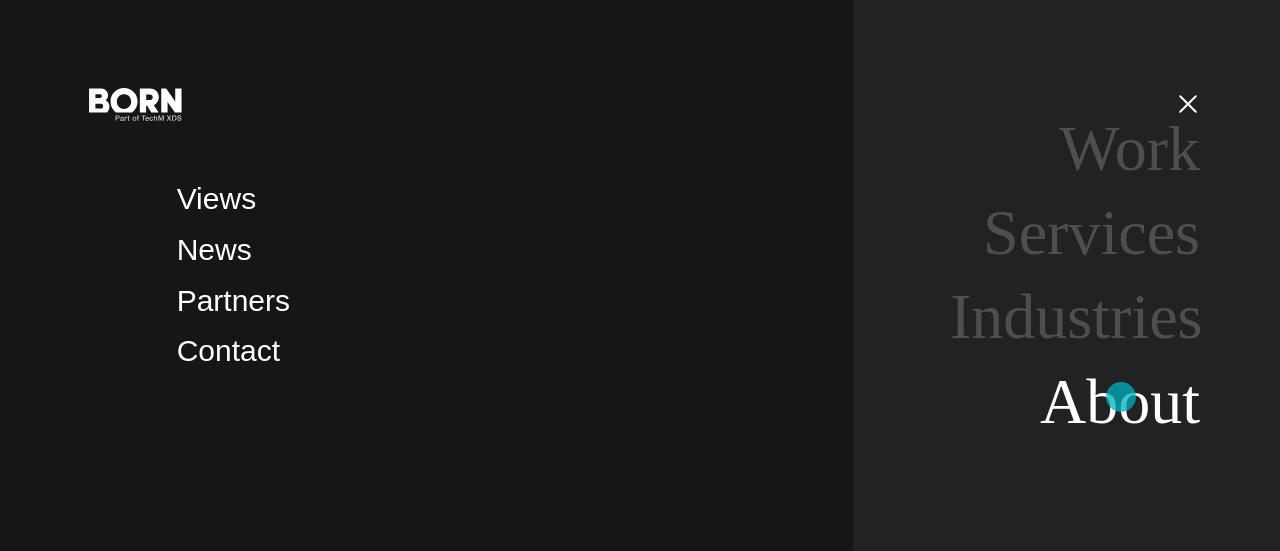 click on "About" at bounding box center (1120, 401) 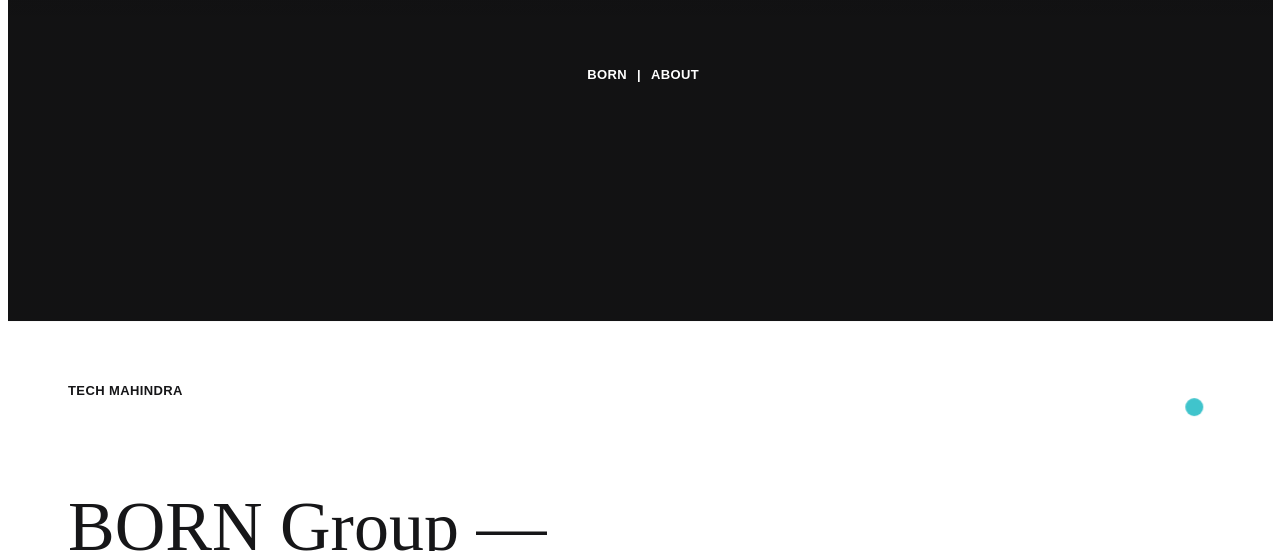 scroll, scrollTop: 0, scrollLeft: 0, axis: both 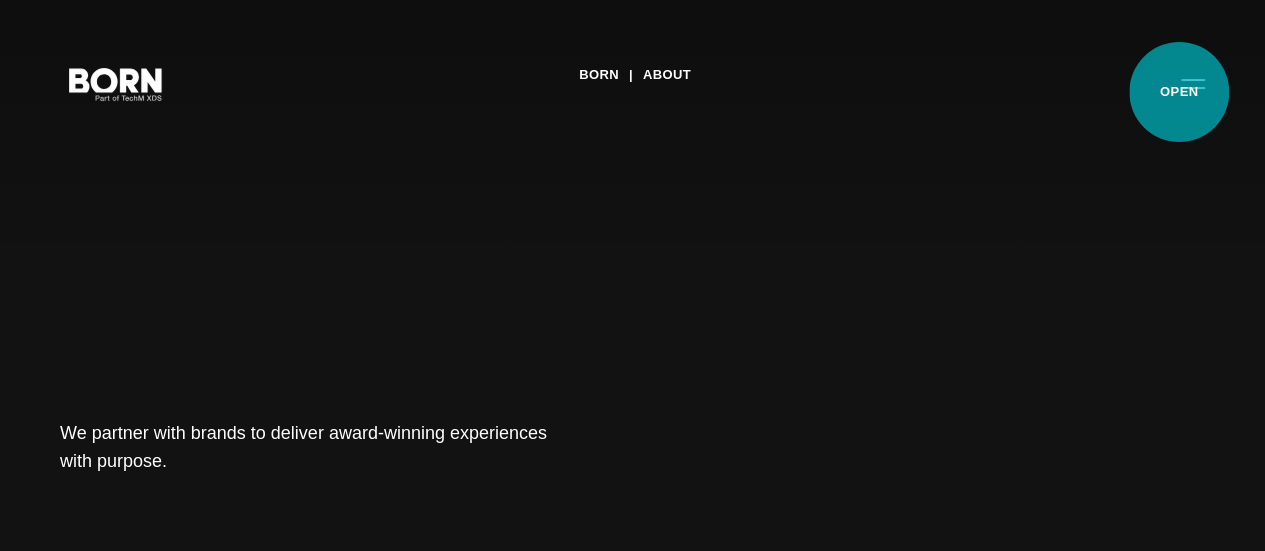 click on "Primary Menu" at bounding box center (1193, 83) 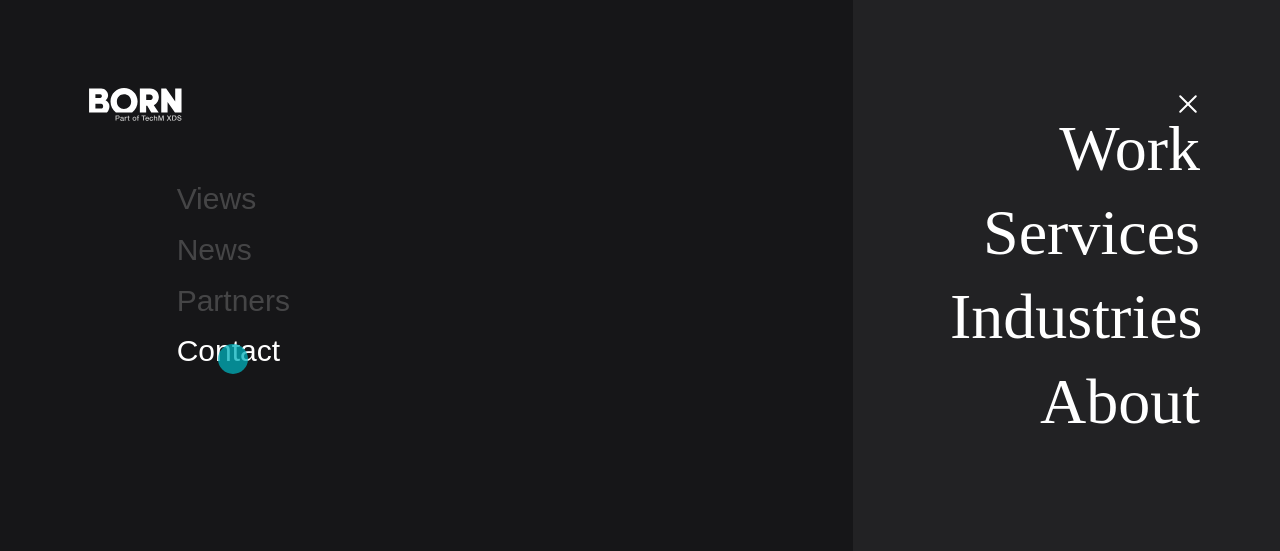 click on "Contact" at bounding box center [228, 350] 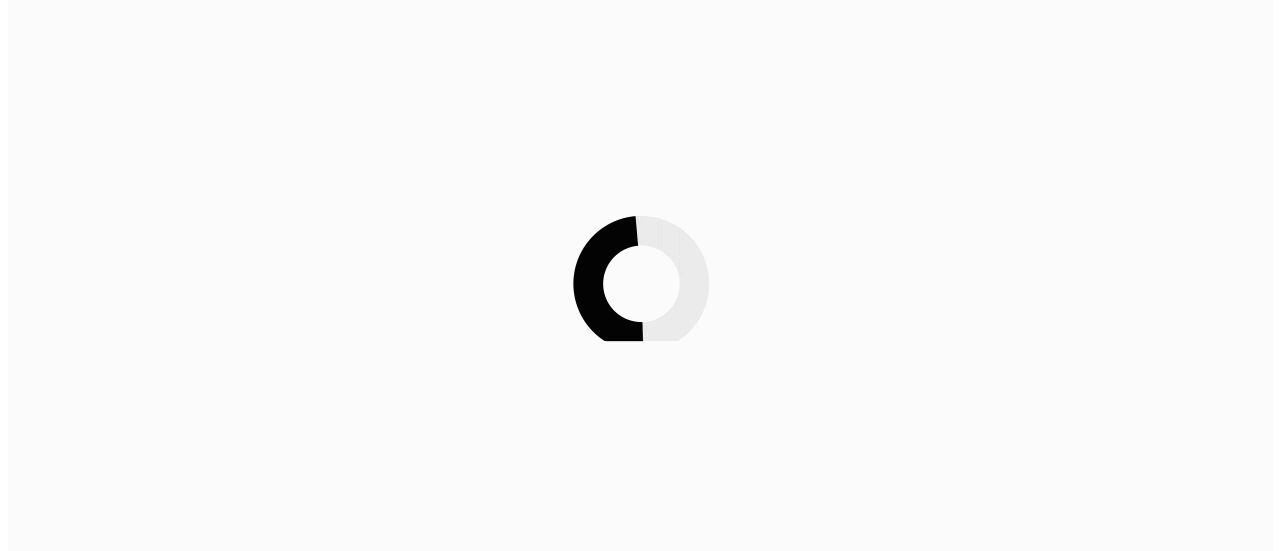 scroll, scrollTop: 0, scrollLeft: 0, axis: both 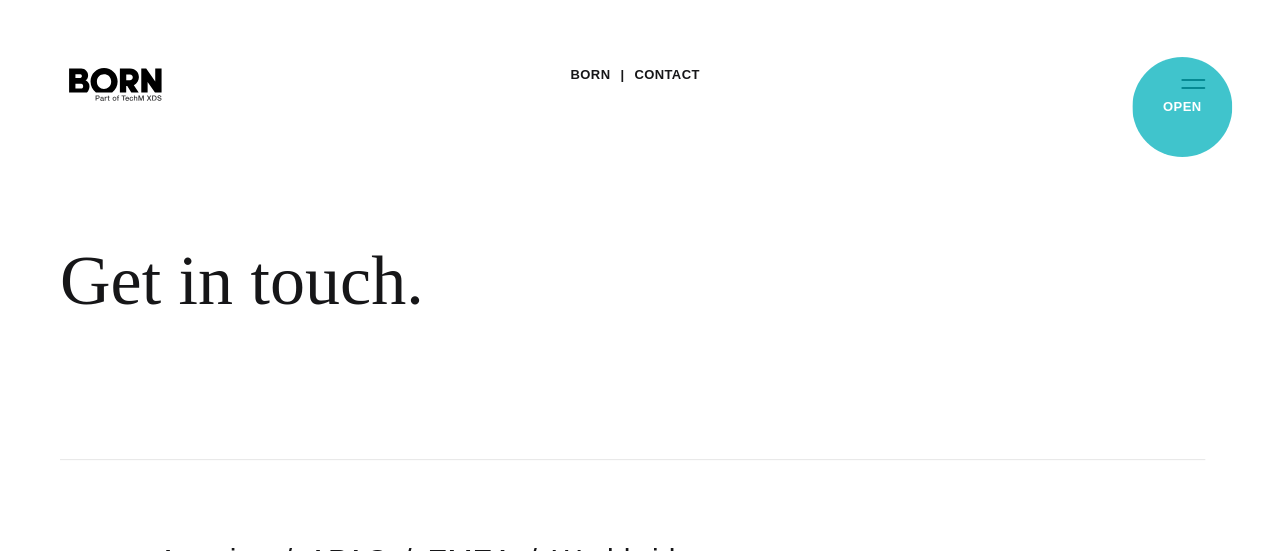 click on "Primary Menu" at bounding box center (1193, 83) 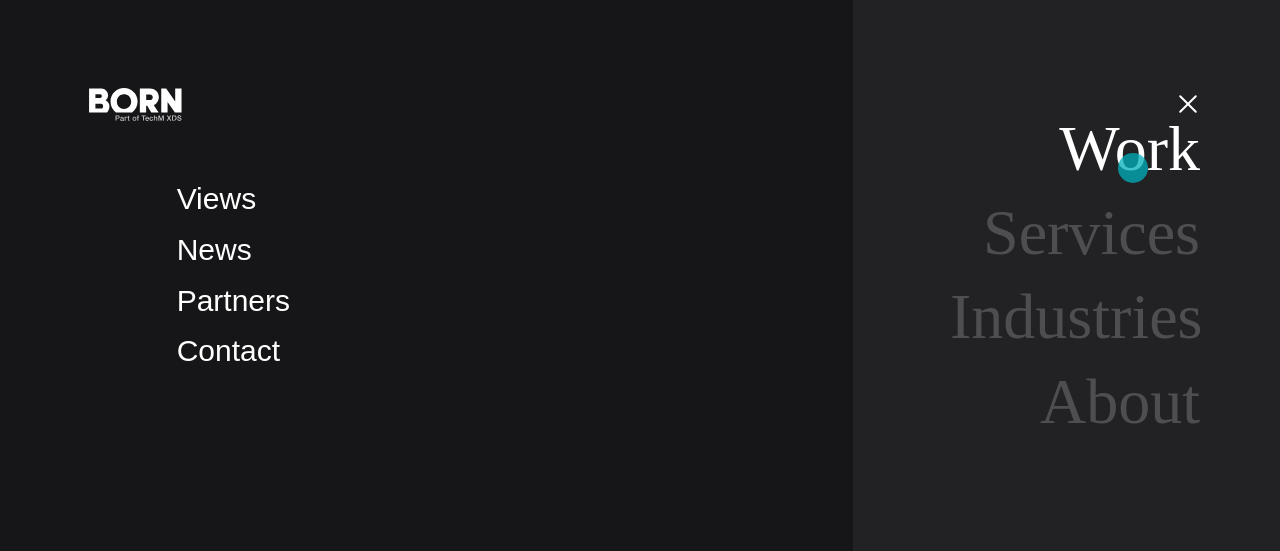 click on "Work" at bounding box center [1129, 148] 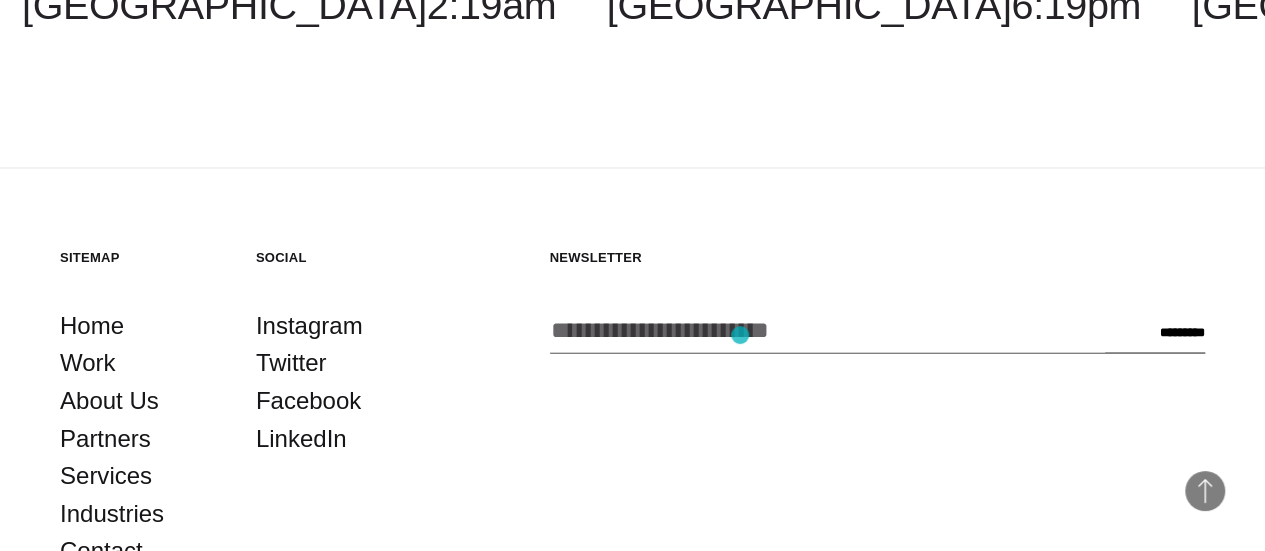 scroll, scrollTop: 5600, scrollLeft: 0, axis: vertical 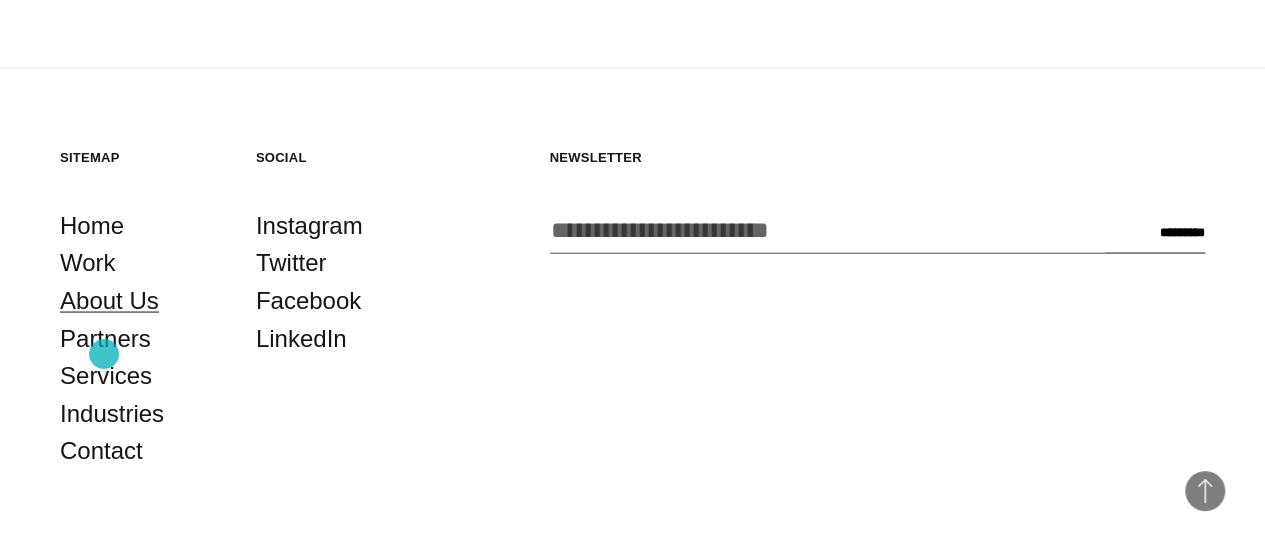 click on "About Us" at bounding box center (109, 300) 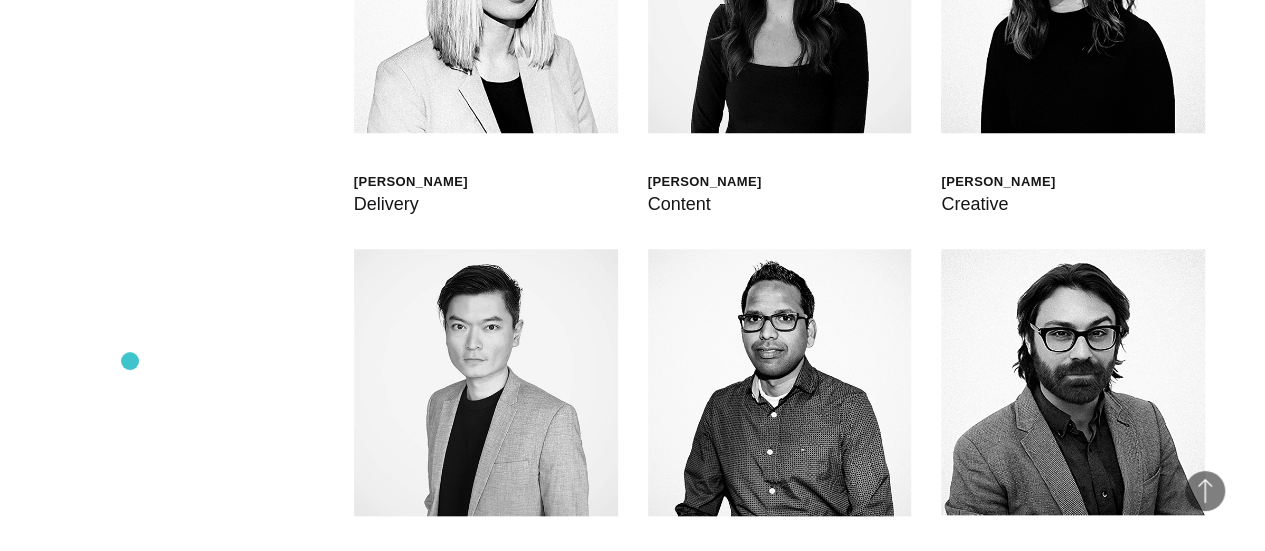 scroll, scrollTop: 4600, scrollLeft: 0, axis: vertical 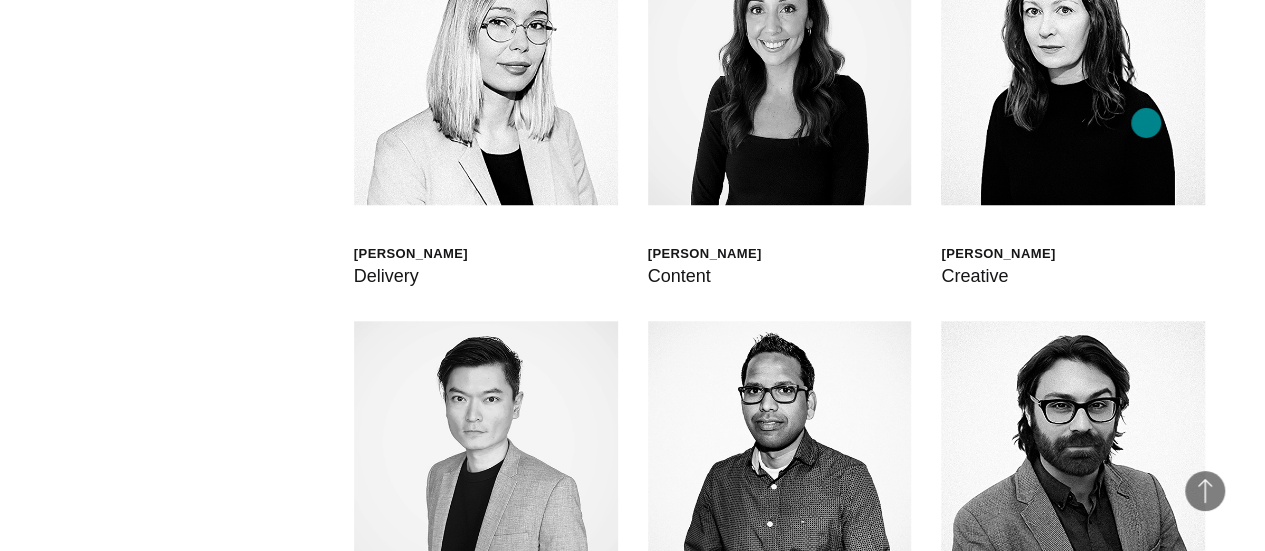 click on "Leadership" at bounding box center (1145, -214) 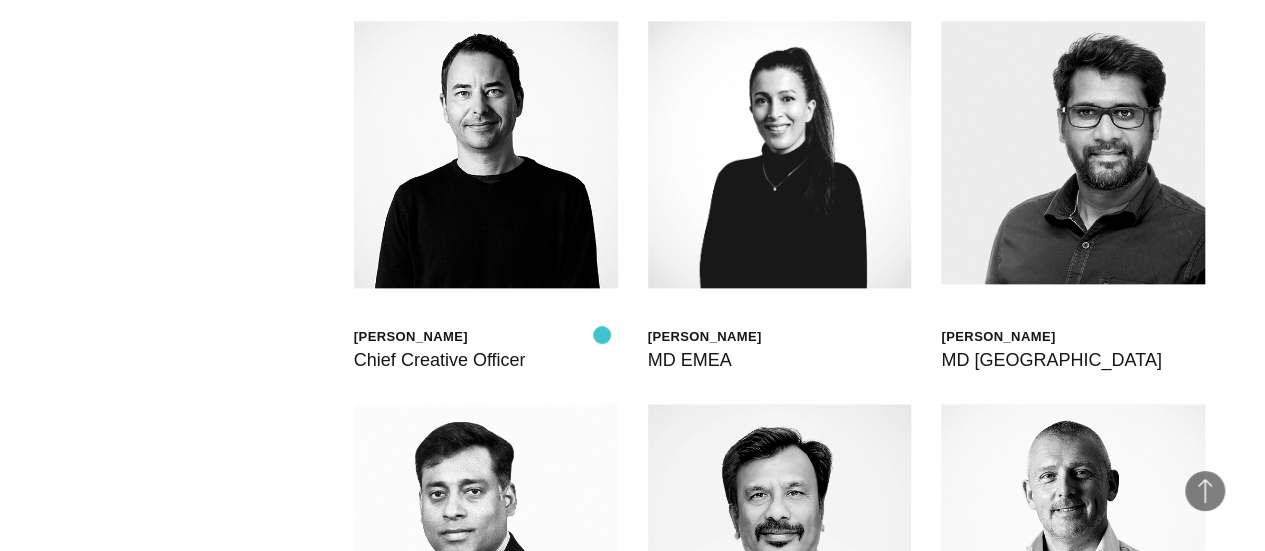 scroll, scrollTop: 4800, scrollLeft: 0, axis: vertical 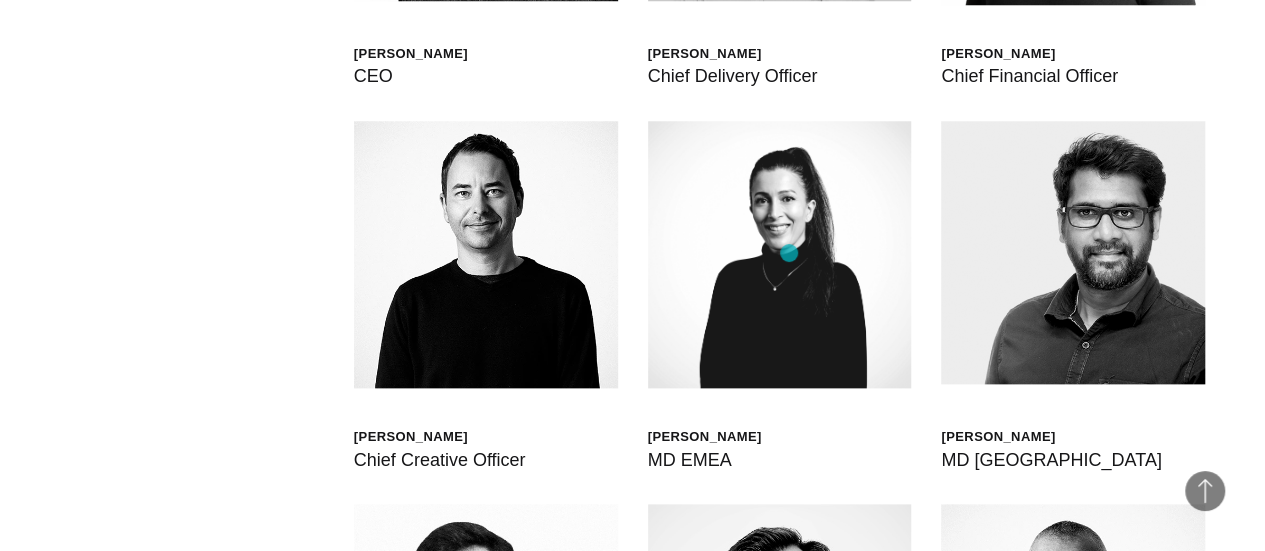 click at bounding box center [780, -131] 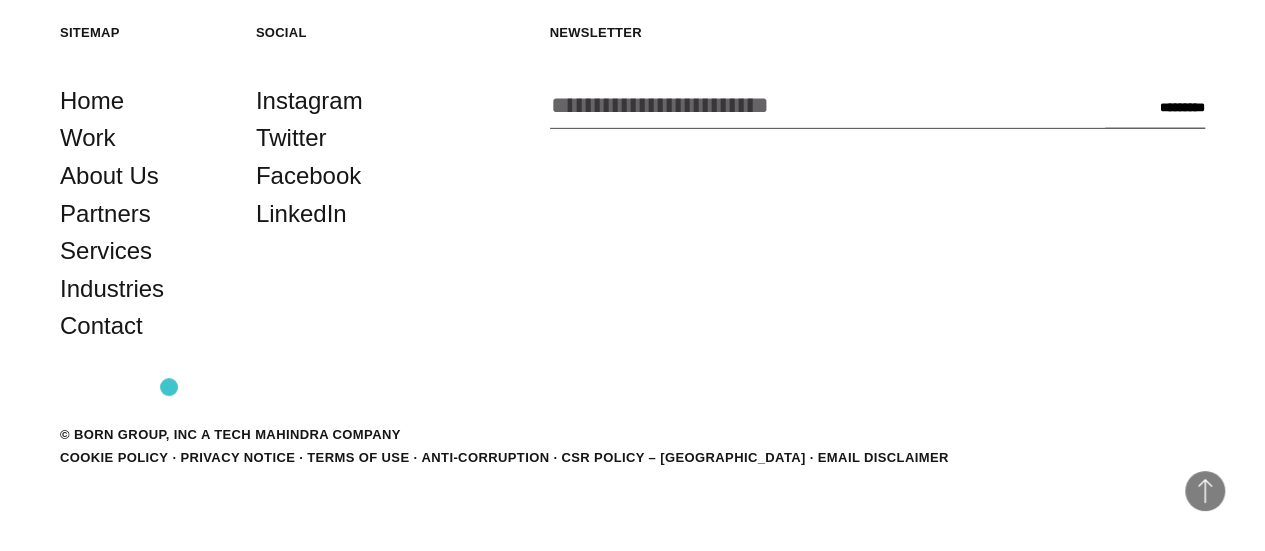 scroll, scrollTop: 6559, scrollLeft: 0, axis: vertical 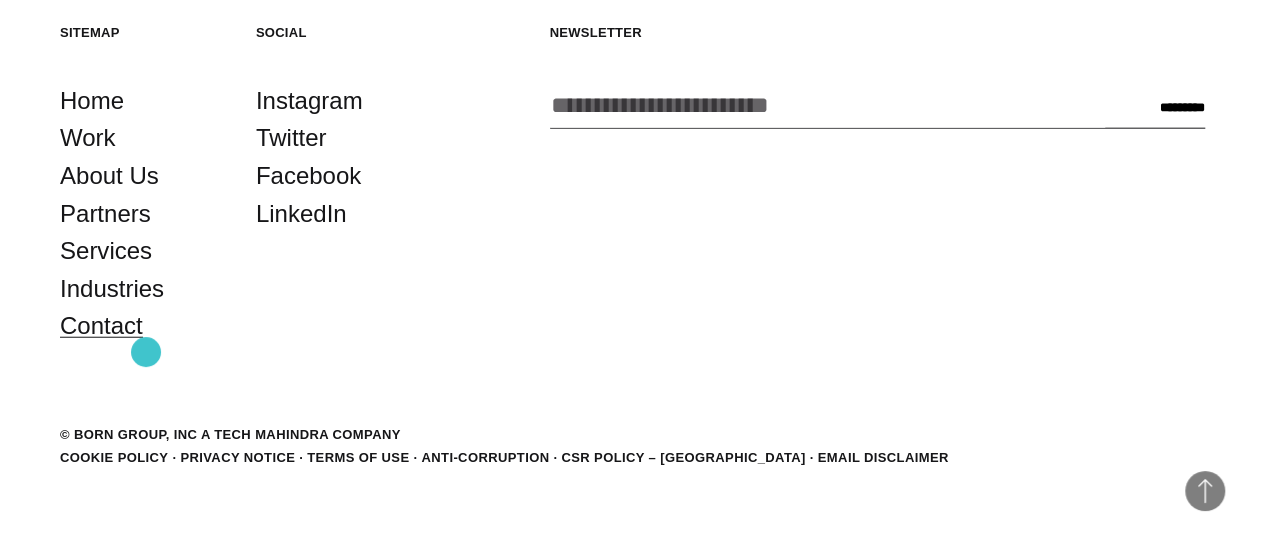click on "Contact" at bounding box center [101, 326] 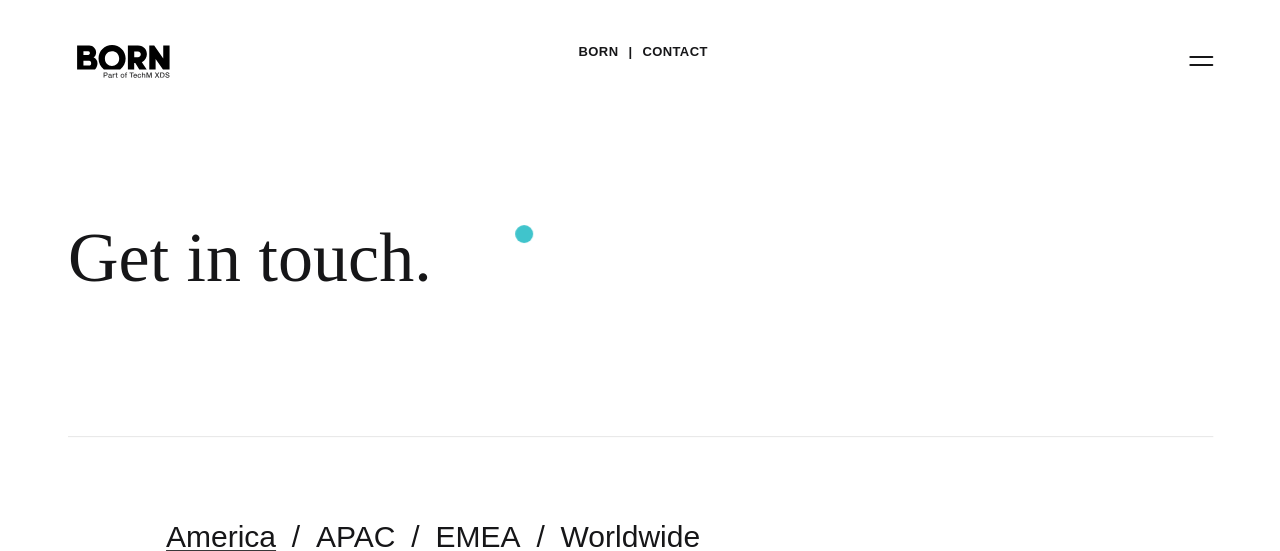scroll, scrollTop: 0, scrollLeft: 0, axis: both 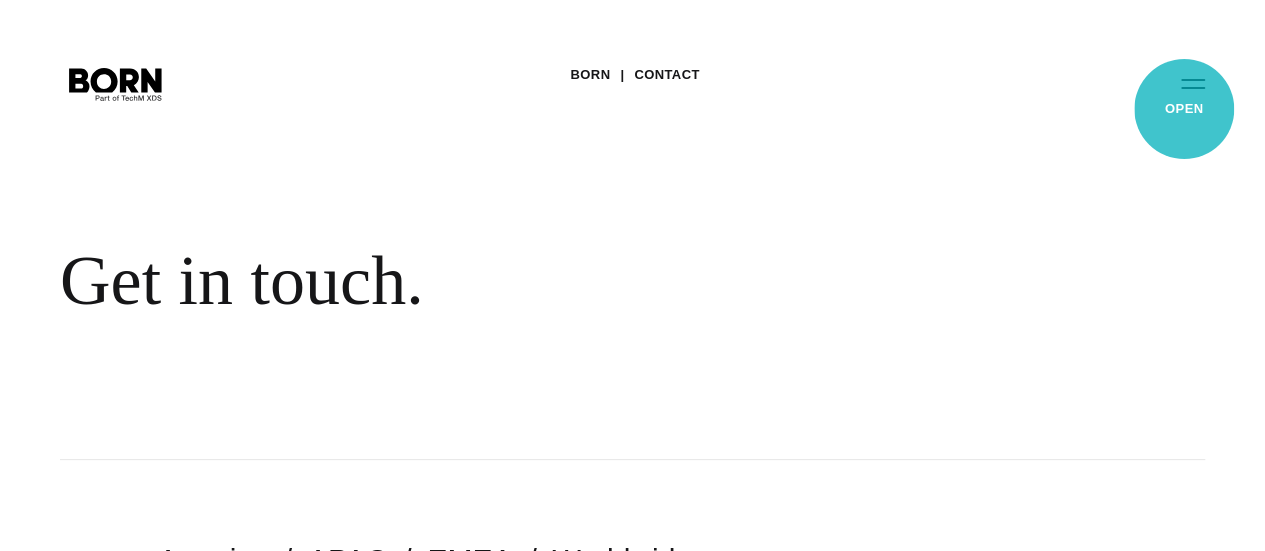 click on "Primary Menu" at bounding box center [1193, 83] 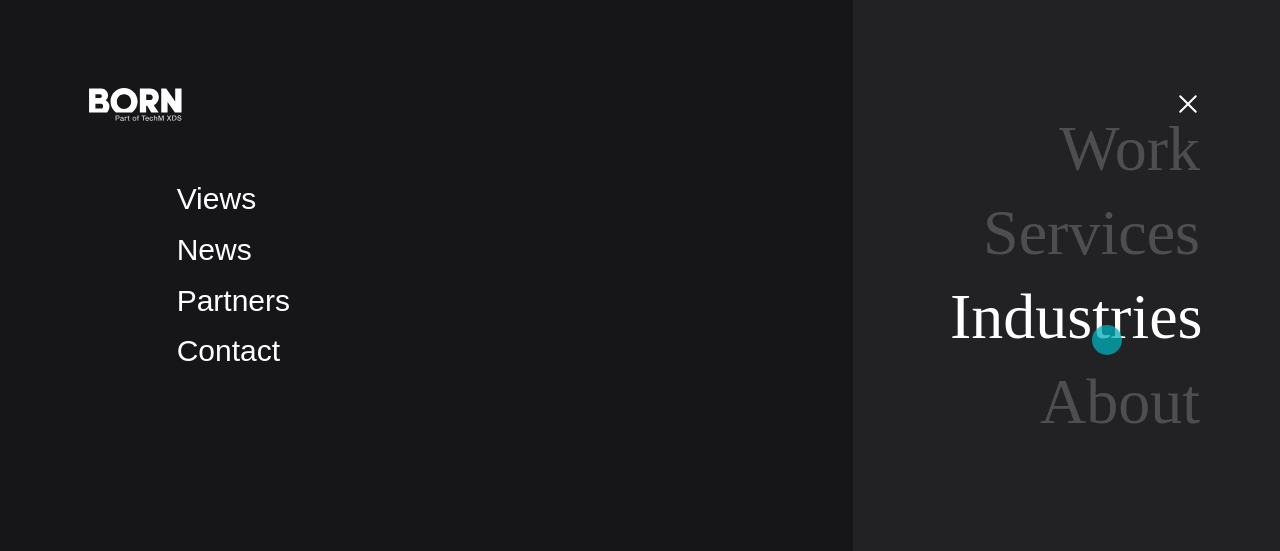click on "Industries" at bounding box center (1076, 316) 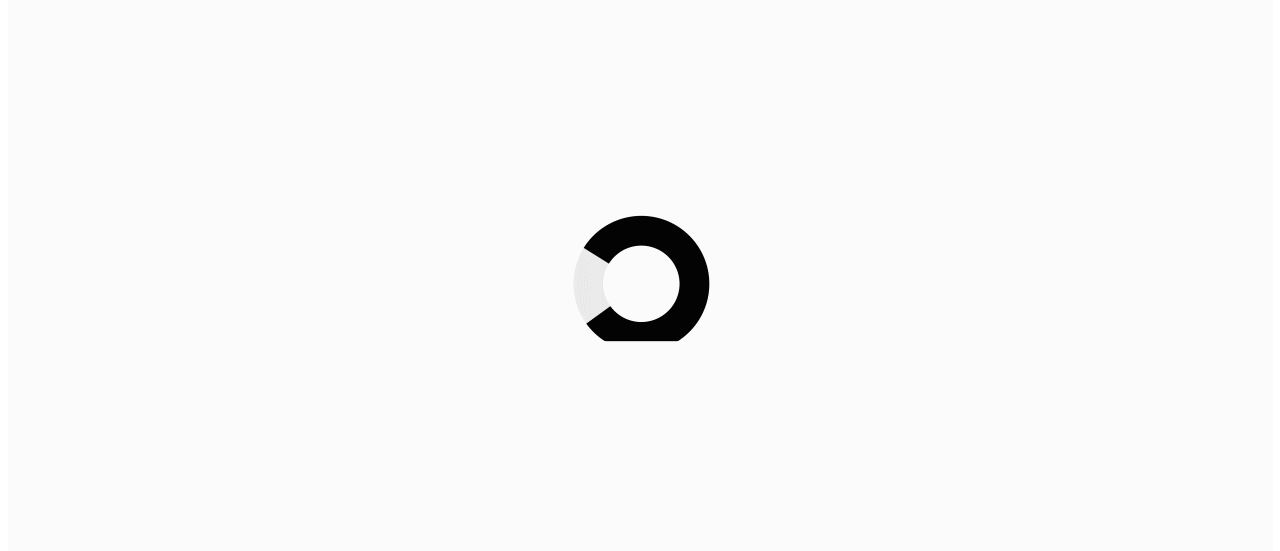 scroll, scrollTop: 0, scrollLeft: 0, axis: both 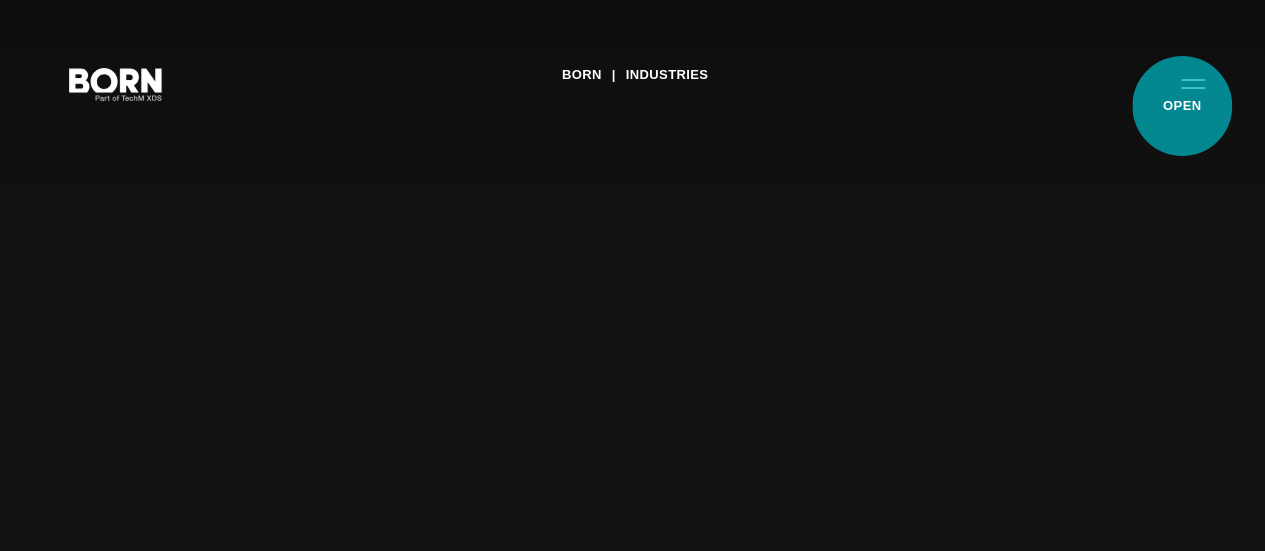click on "Primary Menu" at bounding box center [1193, 83] 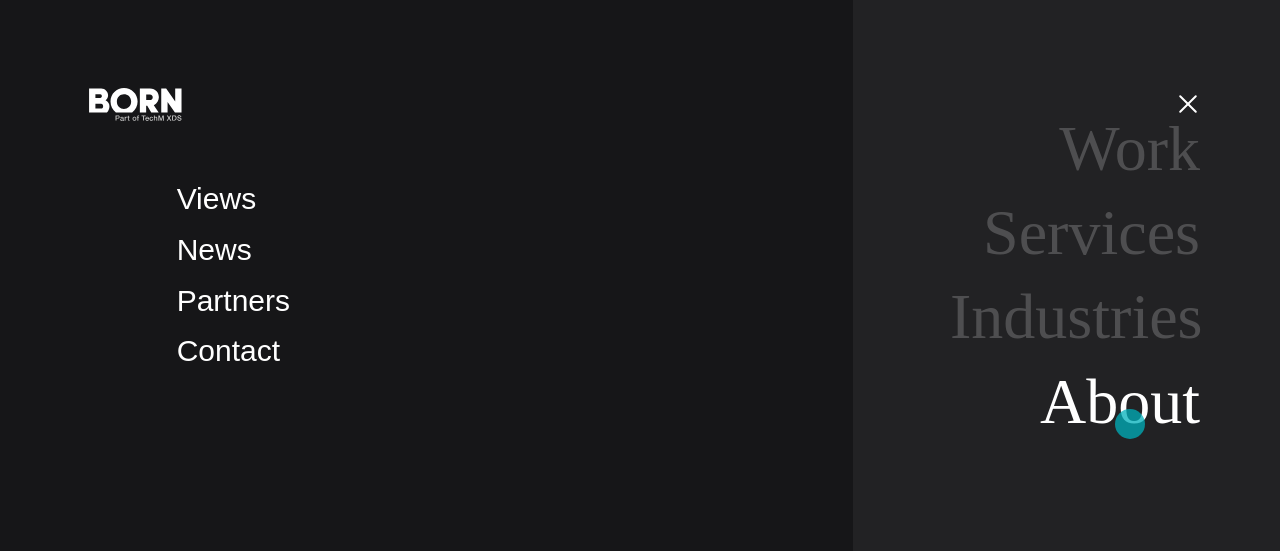 click on "About" at bounding box center (1120, 401) 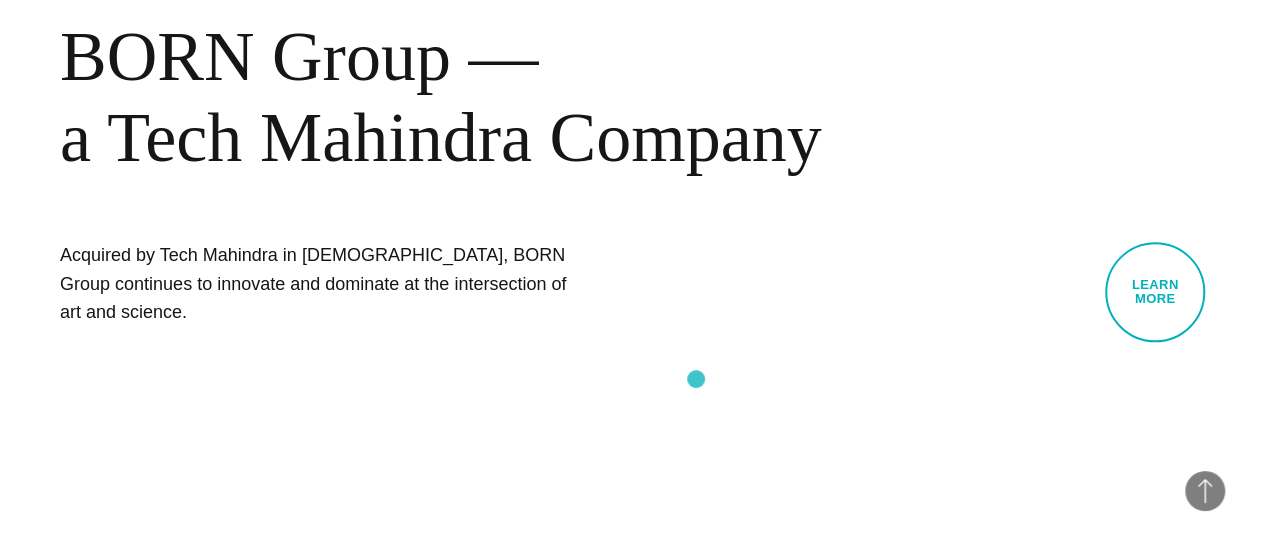 scroll, scrollTop: 700, scrollLeft: 0, axis: vertical 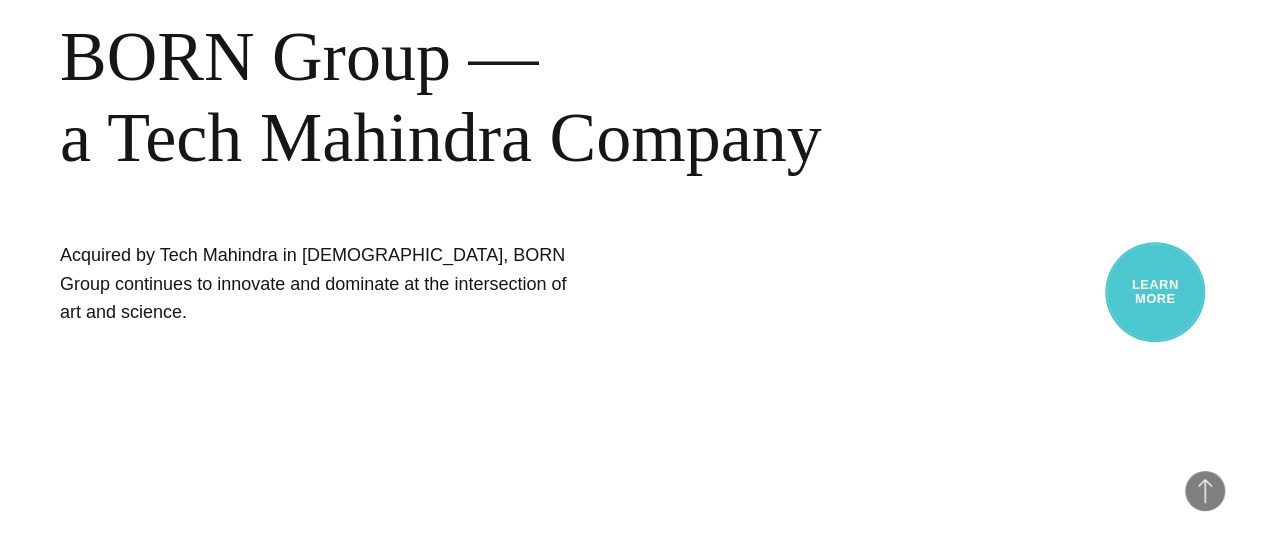click on "Learn More" at bounding box center (1155, 292) 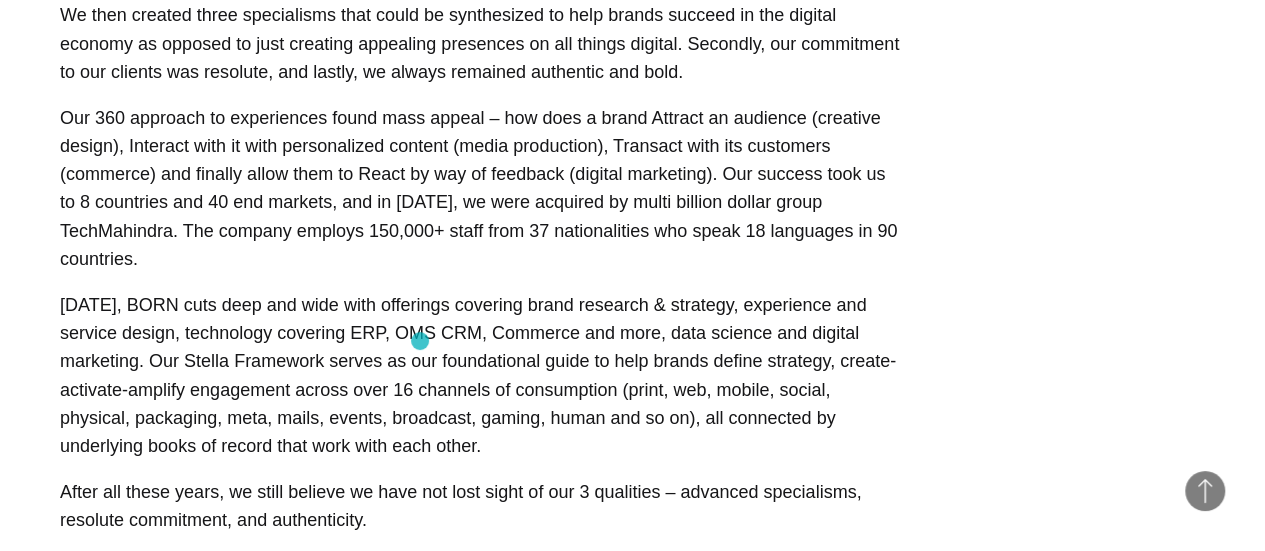 scroll, scrollTop: 1000, scrollLeft: 0, axis: vertical 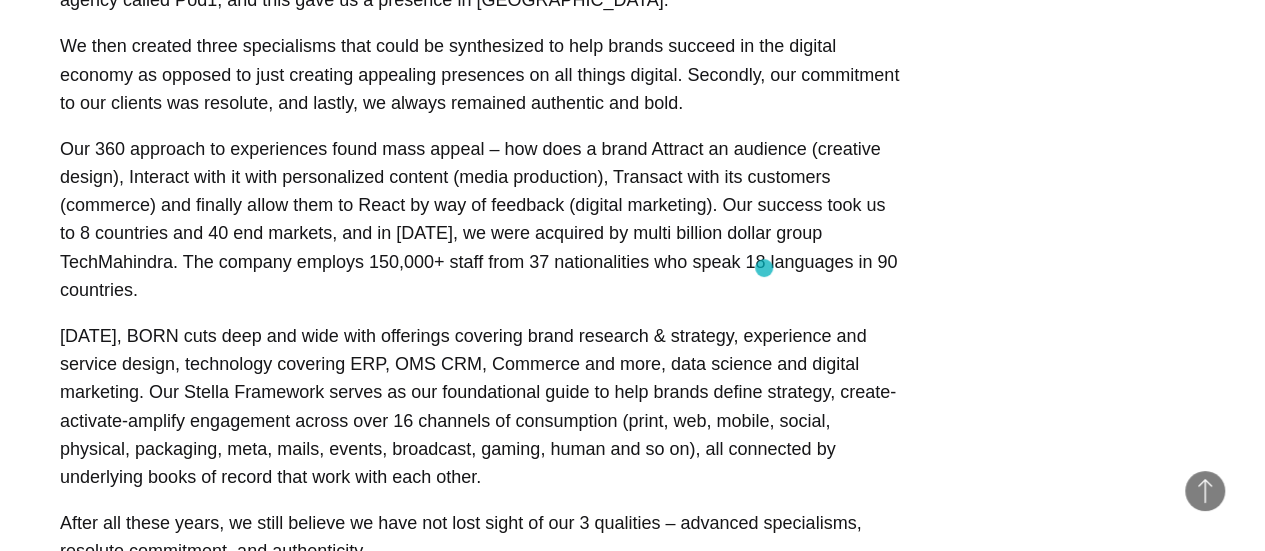 drag, startPoint x: 294, startPoint y: 228, endPoint x: 764, endPoint y: 268, distance: 471.69907 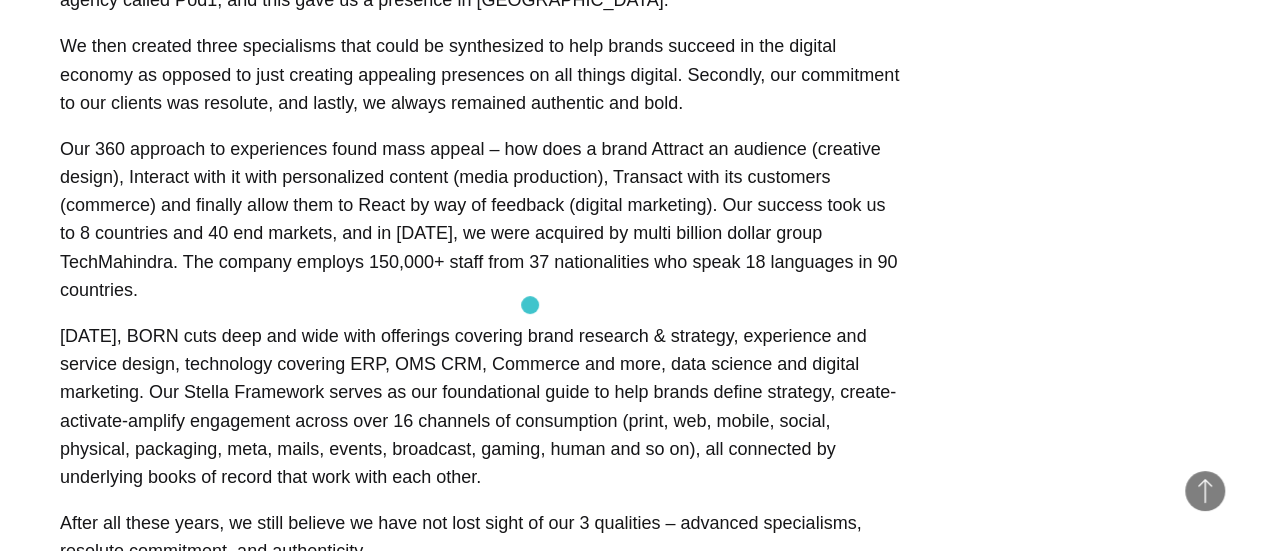 click on "[DATE], BORN cuts deep and wide with offerings covering brand research & strategy, experience and service design, technology covering ERP, OMS CRM, Commerce and more, data science and digital marketing.  Our Stella Framework serves as our foundational guide to help brands define strategy, create-activate-amplify engagement across over 16 channels of consumption (print, web, mobile, social, physical, packaging, meta, mails, events, broadcast, gaming, human and so on), all connected by underlying books of record that work with each other." at bounding box center (480, 406) 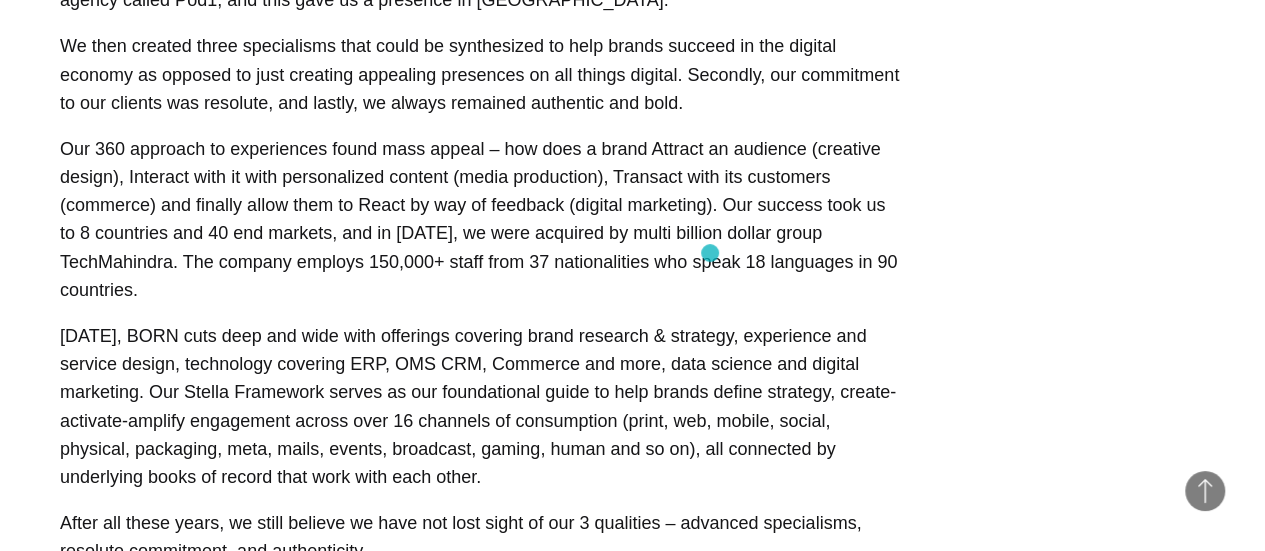 drag, startPoint x: 540, startPoint y: 257, endPoint x: 728, endPoint y: 253, distance: 188.04254 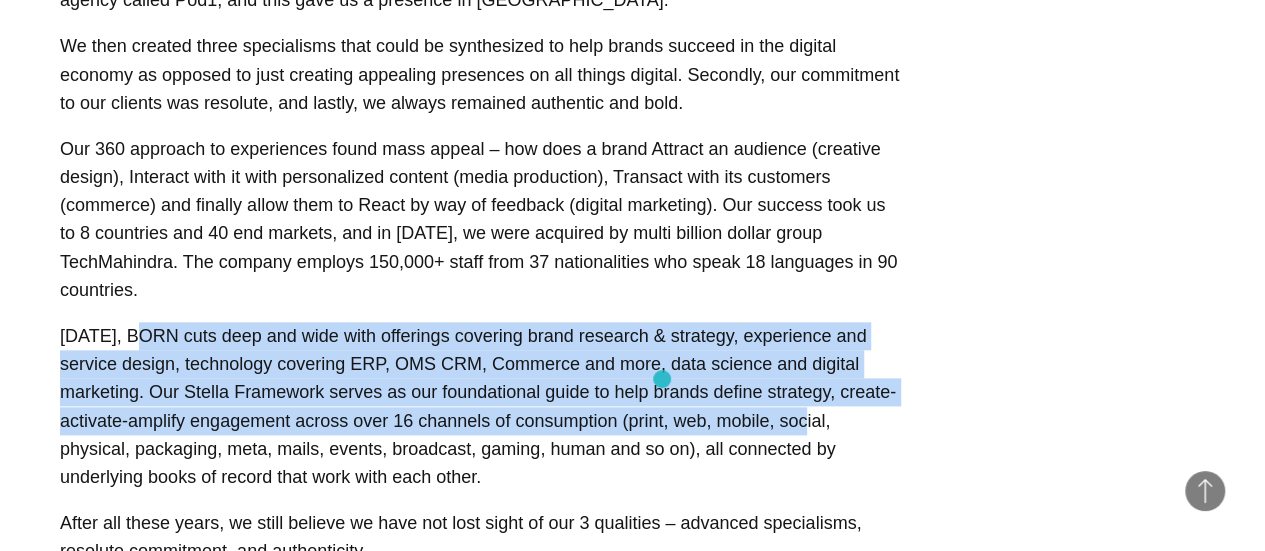 drag, startPoint x: 155, startPoint y: 297, endPoint x: 662, endPoint y: 379, distance: 513.5884 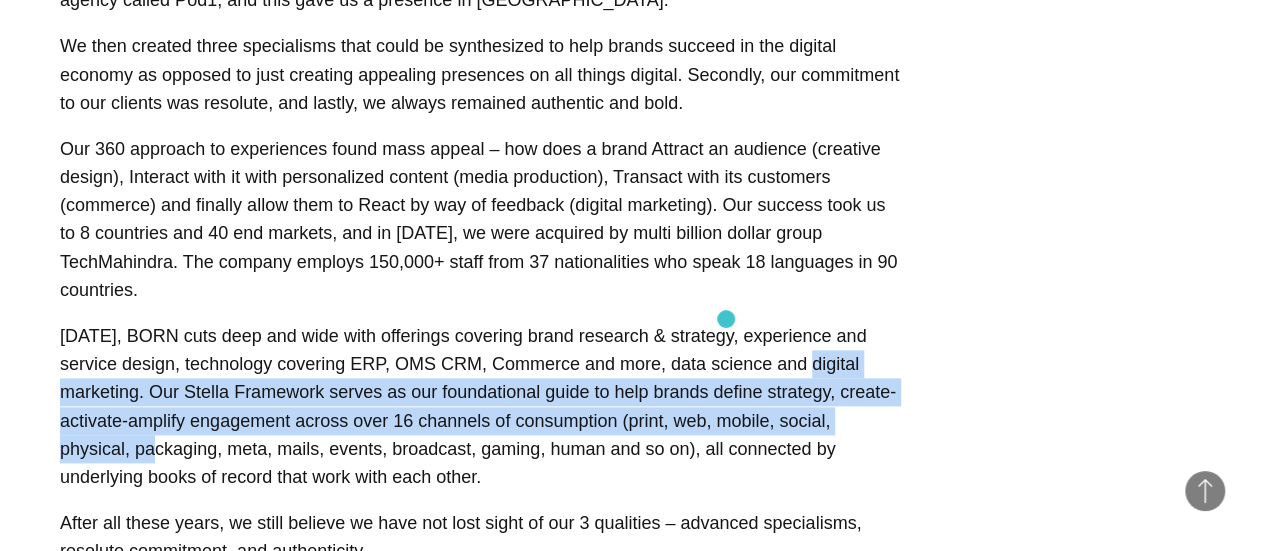 drag, startPoint x: 782, startPoint y: 388, endPoint x: 603, endPoint y: 311, distance: 194.85892 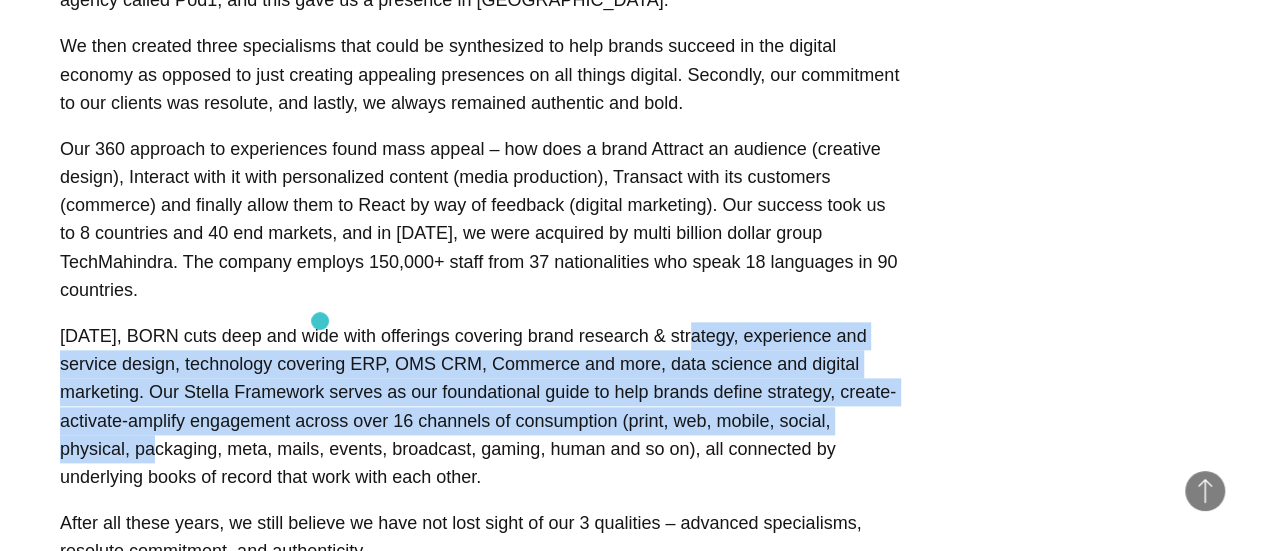 click on "[DATE], BORN cuts deep and wide with offerings covering brand research & strategy, experience and service design, technology covering ERP, OMS CRM, Commerce and more, data science and digital marketing.  Our Stella Framework serves as our foundational guide to help brands define strategy, create-activate-amplify engagement across over 16 channels of consumption (print, web, mobile, social, physical, packaging, meta, mails, events, broadcast, gaming, human and so on), all connected by underlying books of record that work with each other." at bounding box center (480, 406) 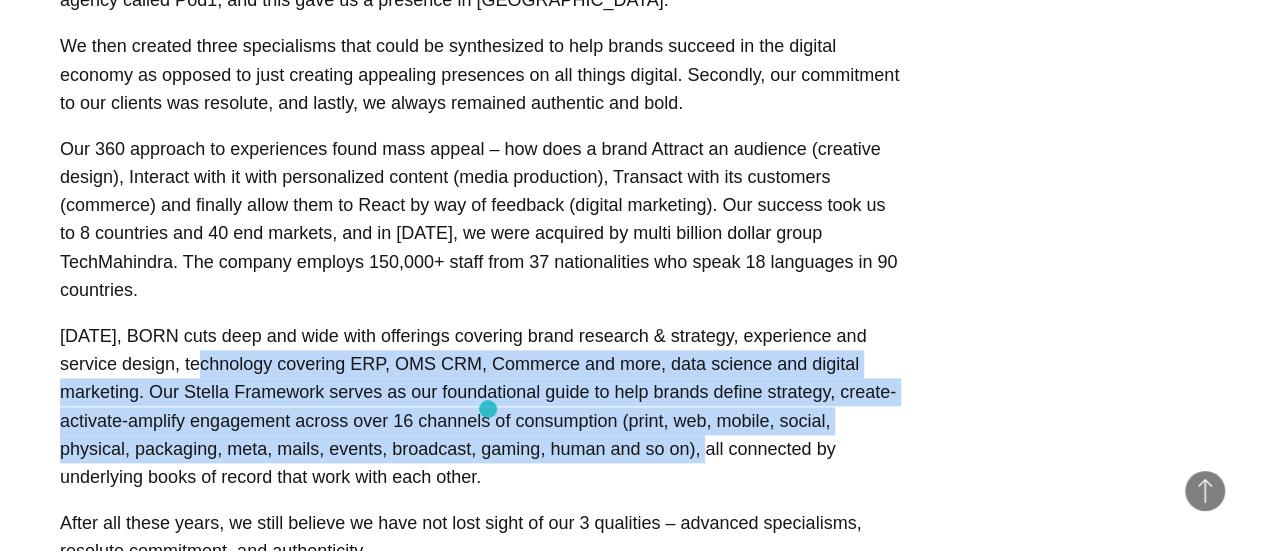 drag, startPoint x: 162, startPoint y: 321, endPoint x: 488, endPoint y: 409, distance: 337.6685 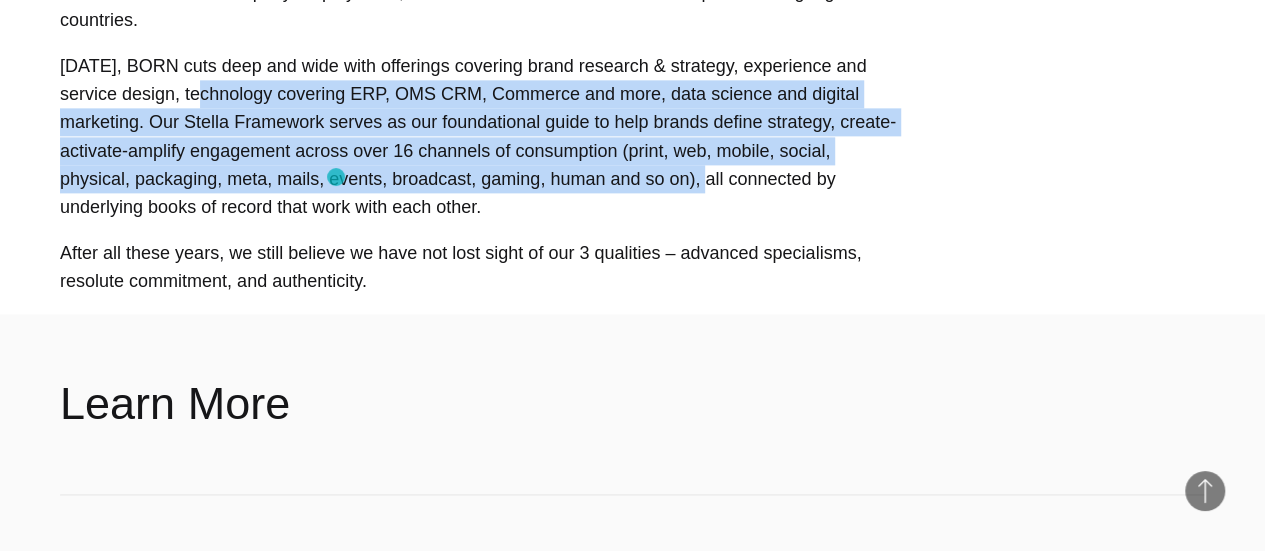 scroll, scrollTop: 1300, scrollLeft: 0, axis: vertical 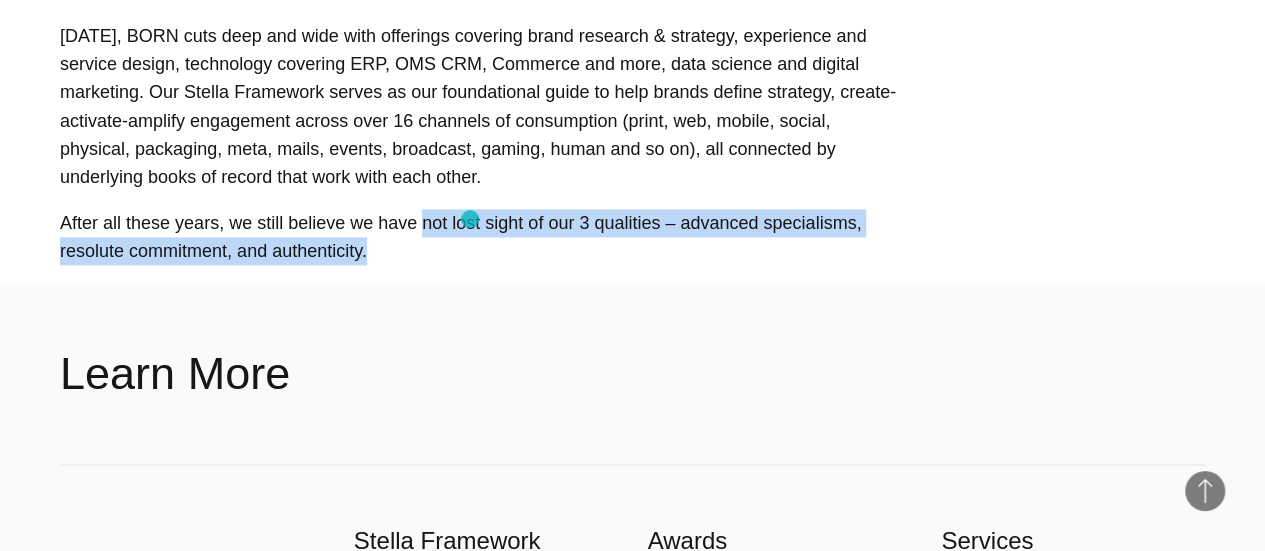 drag, startPoint x: 419, startPoint y: 184, endPoint x: 470, endPoint y: 219, distance: 61.854668 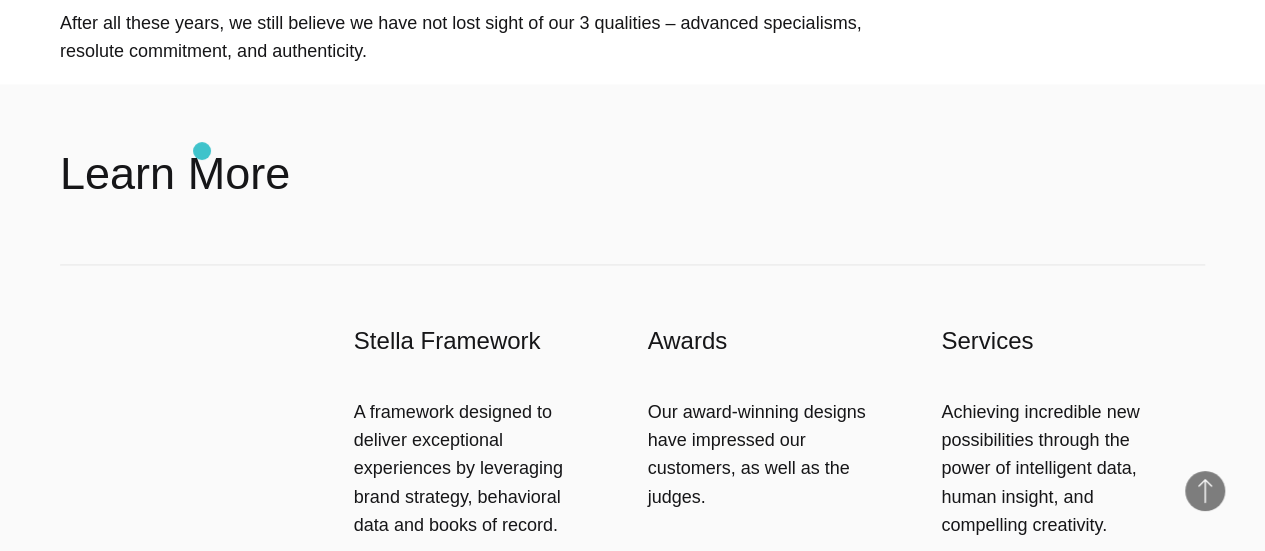 click on "Learn More" at bounding box center [175, 174] 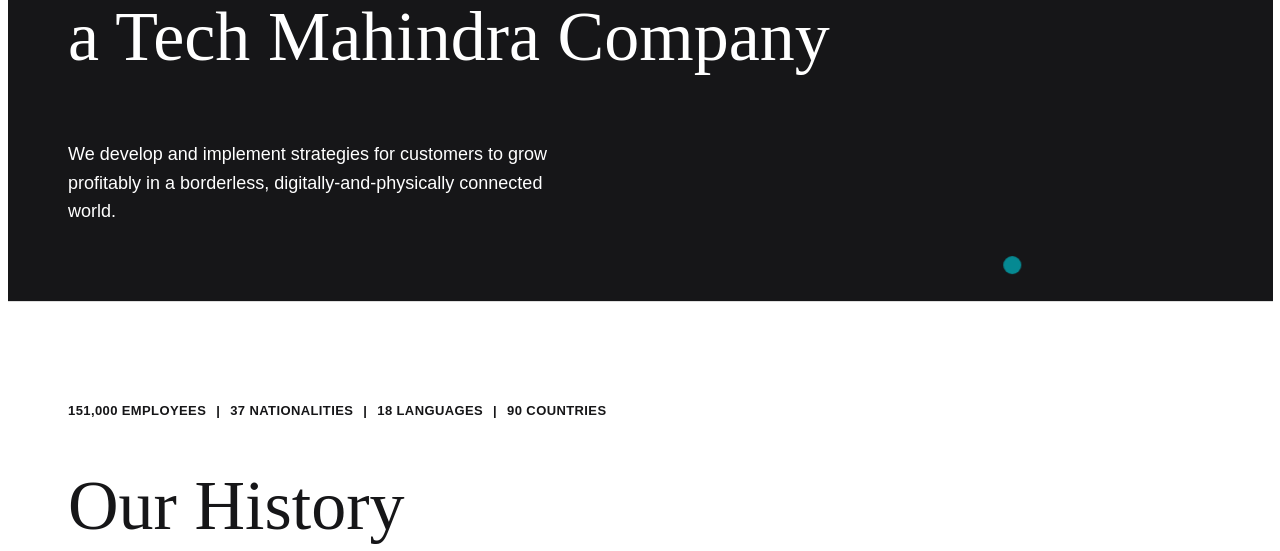 scroll, scrollTop: 0, scrollLeft: 0, axis: both 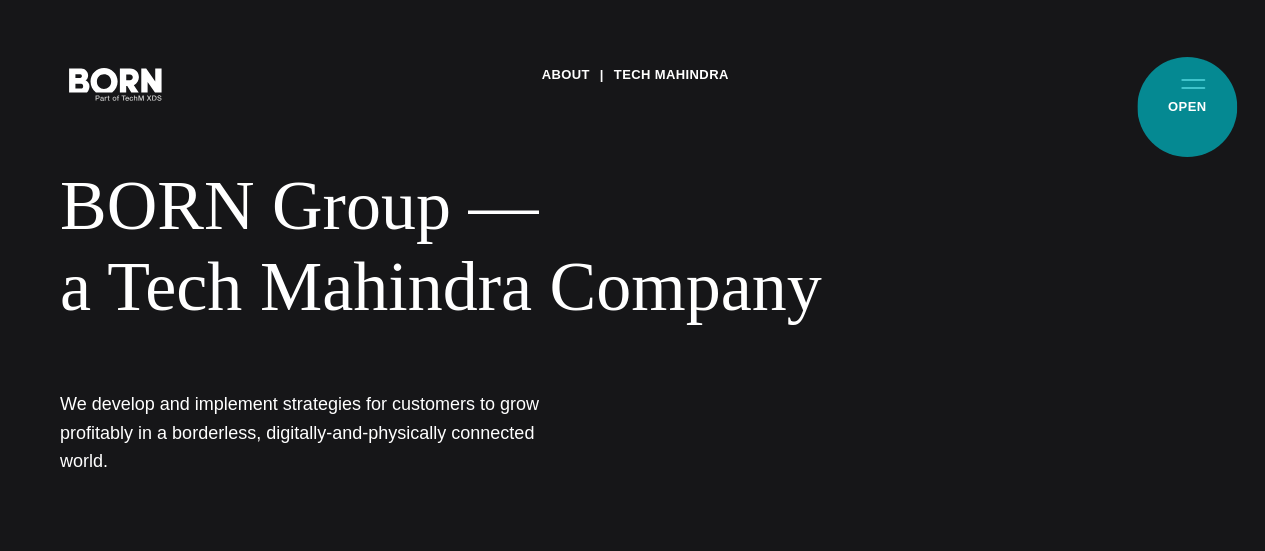 click on "Primary Menu" at bounding box center [1193, 83] 